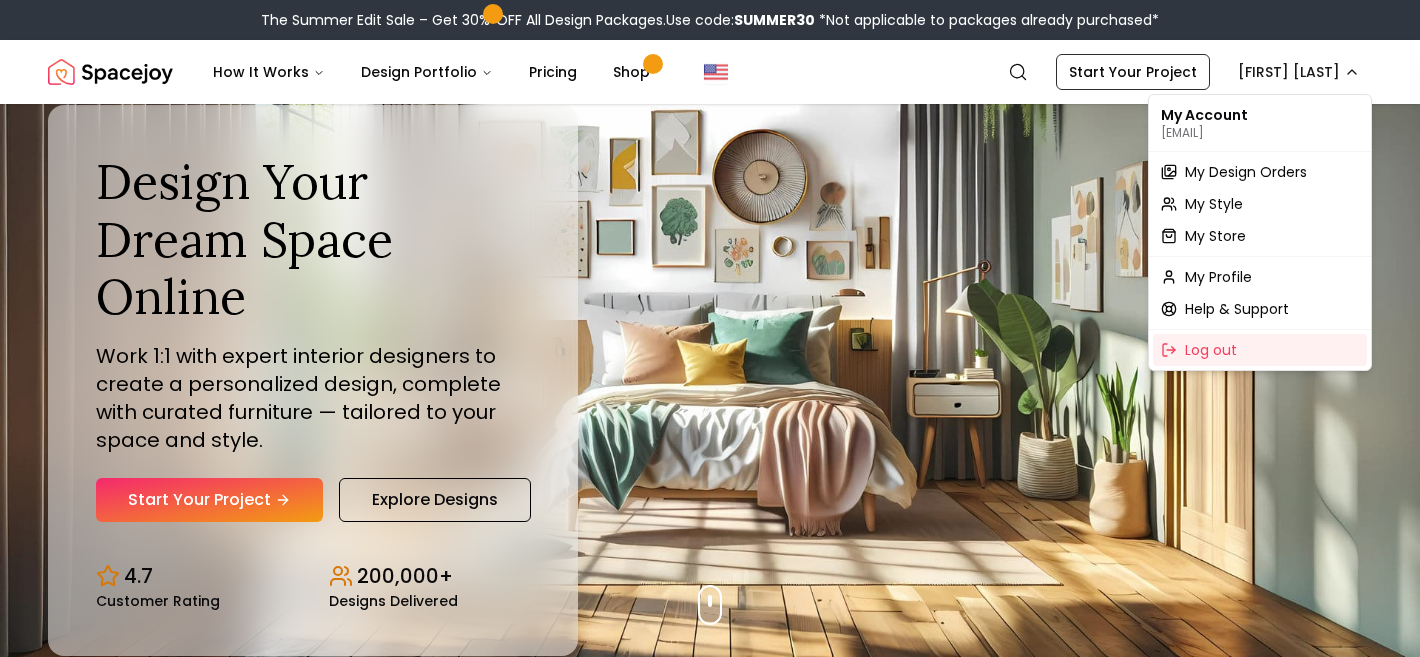scroll, scrollTop: 0, scrollLeft: 0, axis: both 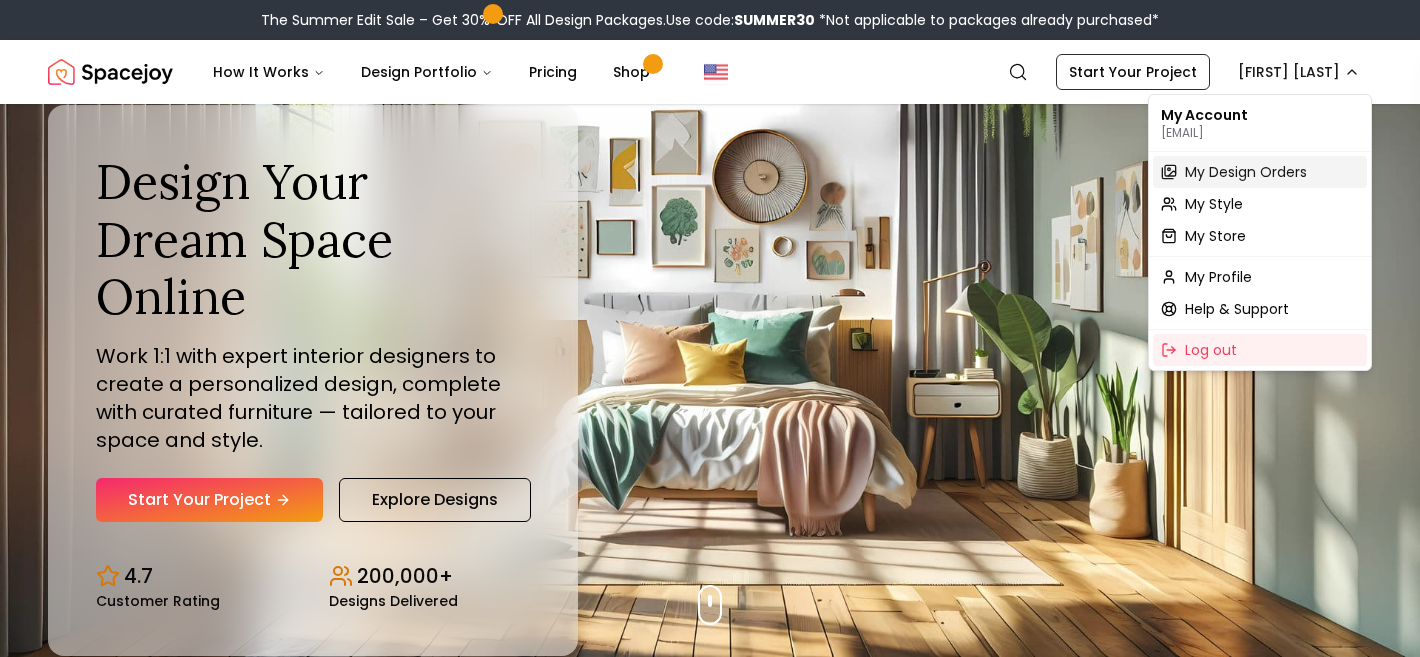 click on "My Design Orders" at bounding box center (1246, 172) 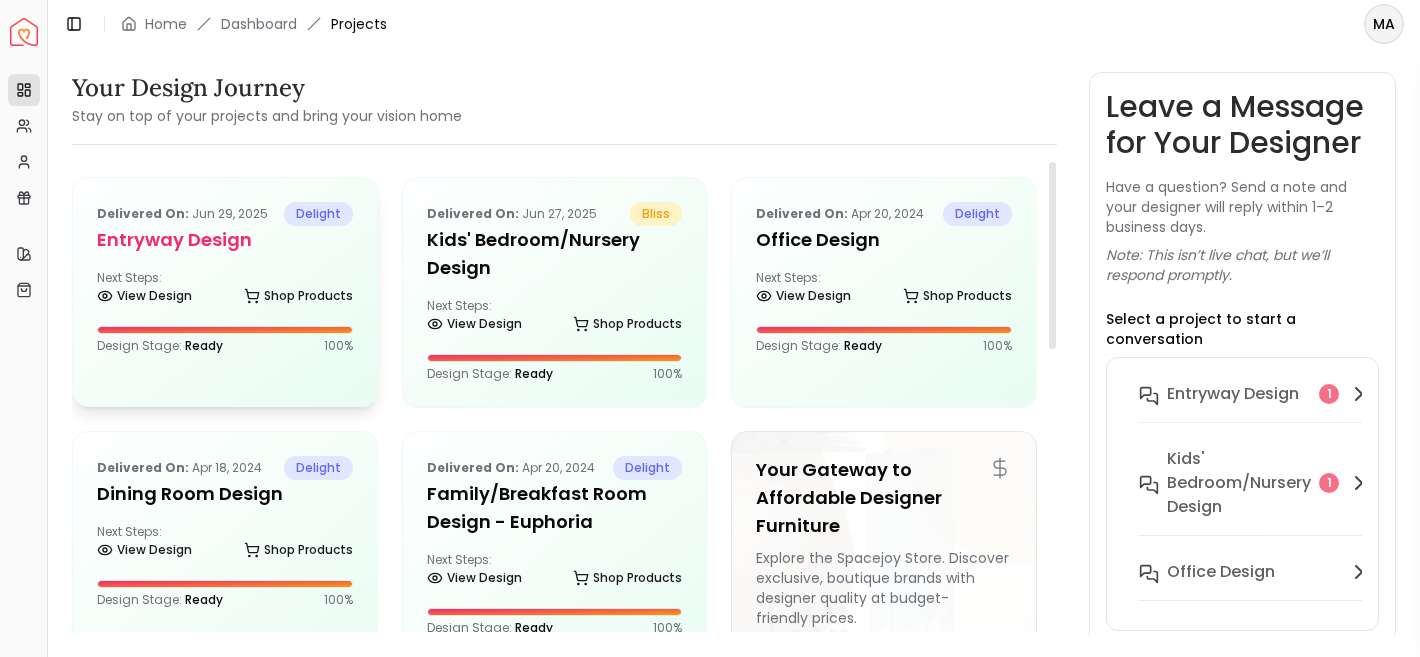 click on "Delivered on:   [DATE] delight entryway design Next Steps: View Design Shop Products Design Stage:   Ready 100 %" at bounding box center (225, 278) 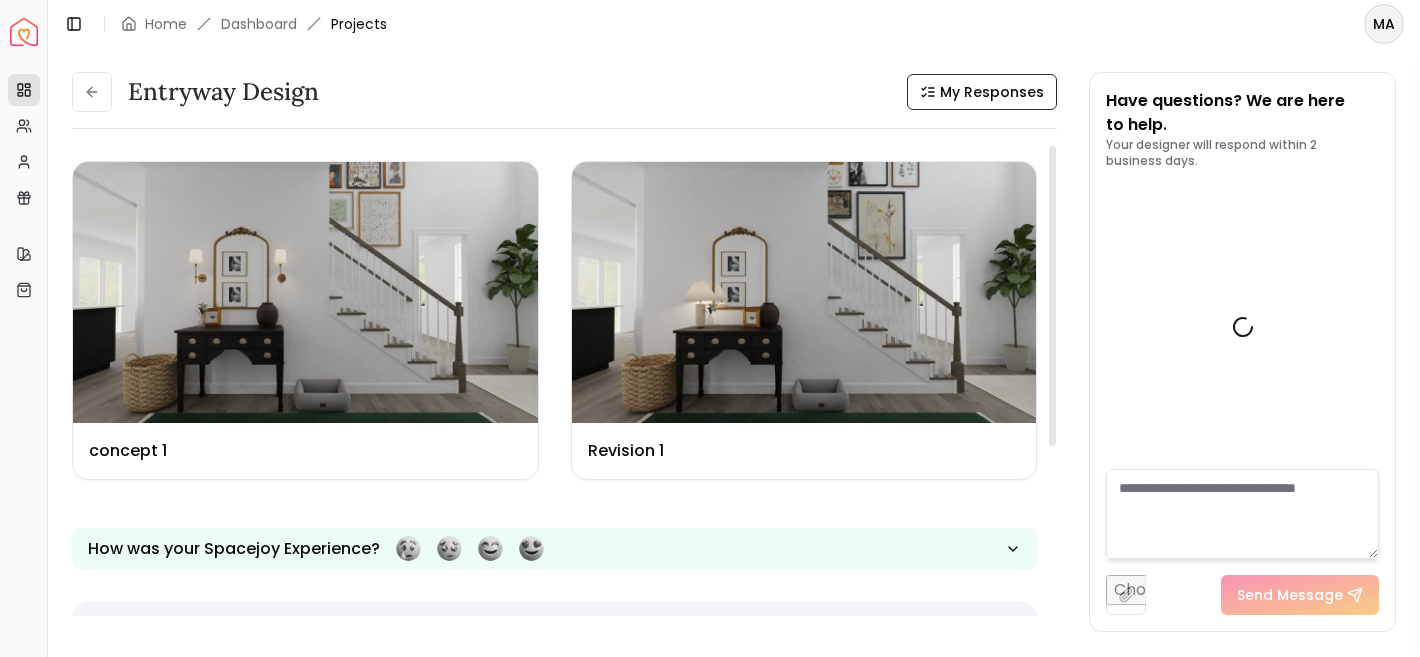 scroll, scrollTop: 1404, scrollLeft: 0, axis: vertical 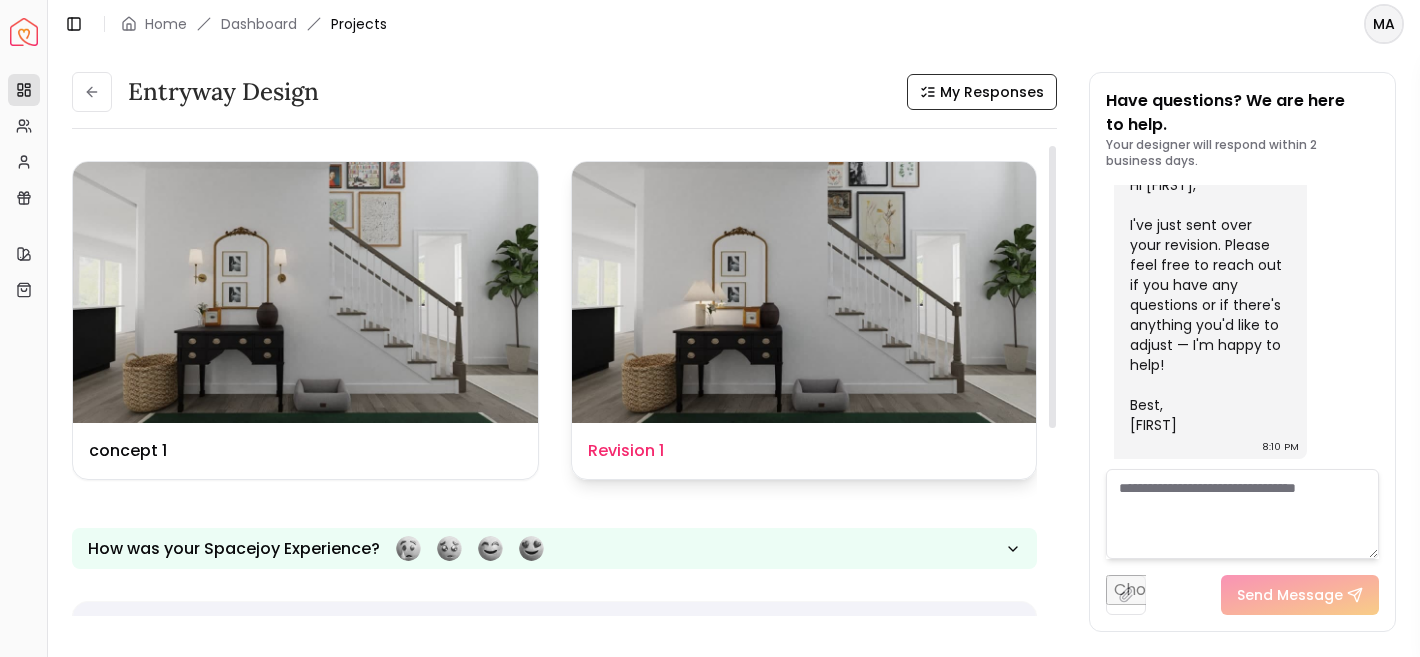 click at bounding box center [804, 292] 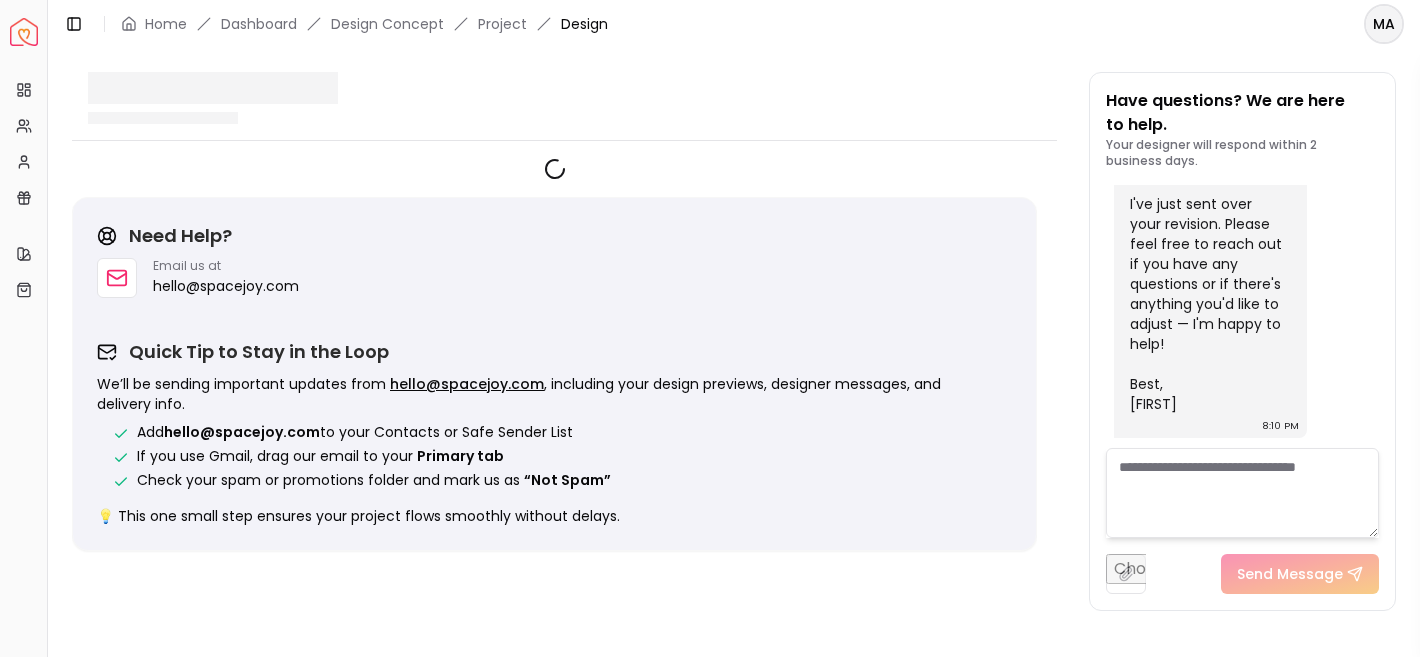 scroll, scrollTop: 1388, scrollLeft: 0, axis: vertical 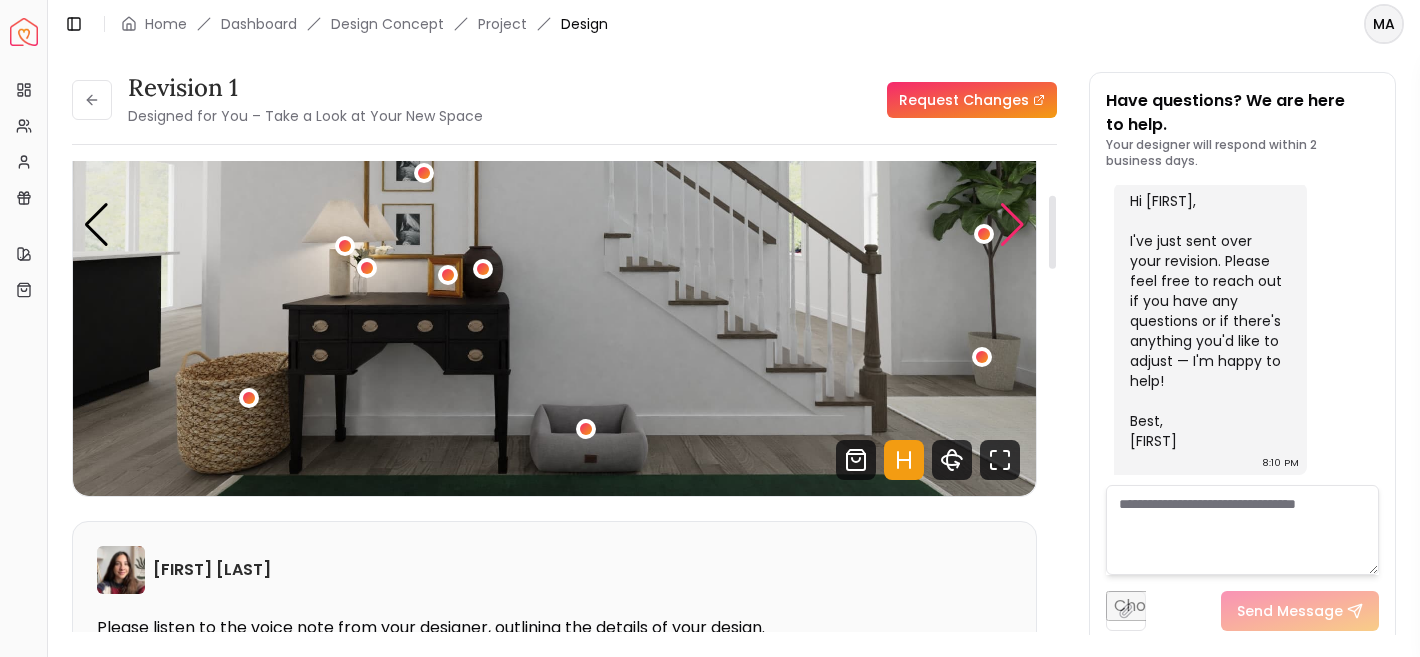 click at bounding box center [1012, 225] 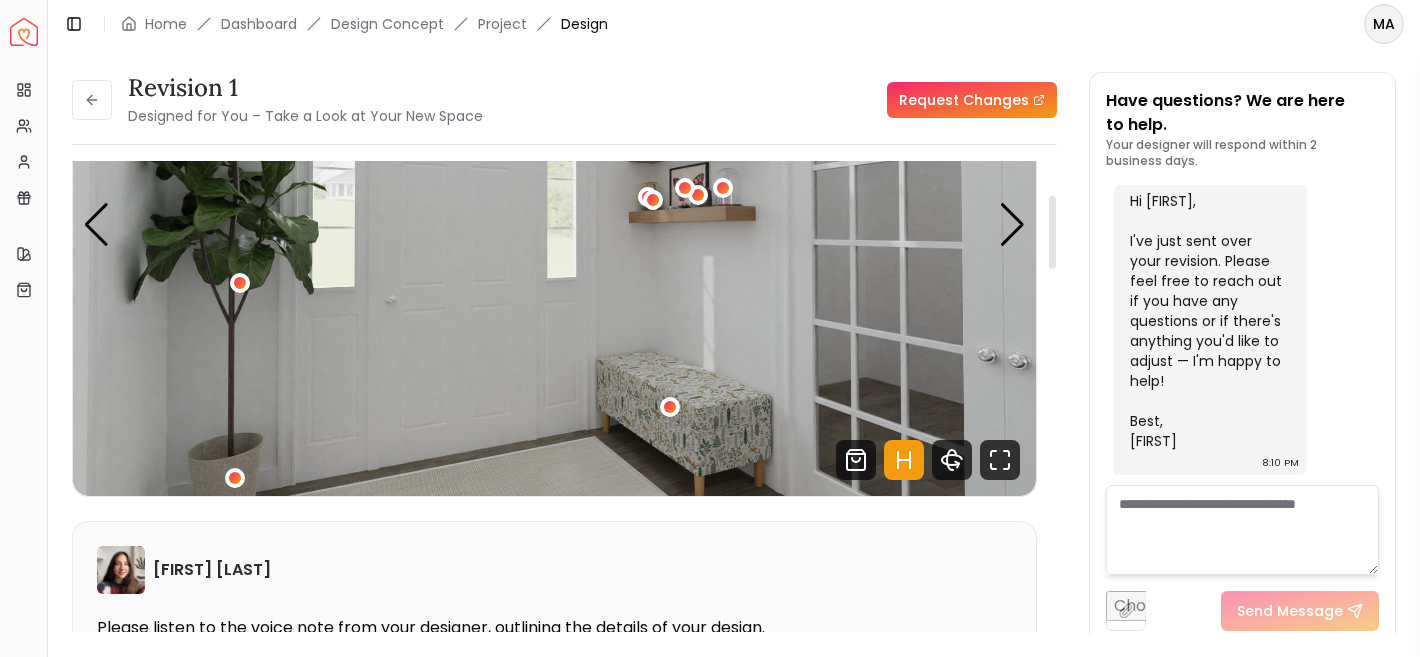 drag, startPoint x: 1012, startPoint y: 230, endPoint x: 986, endPoint y: 350, distance: 122.78436 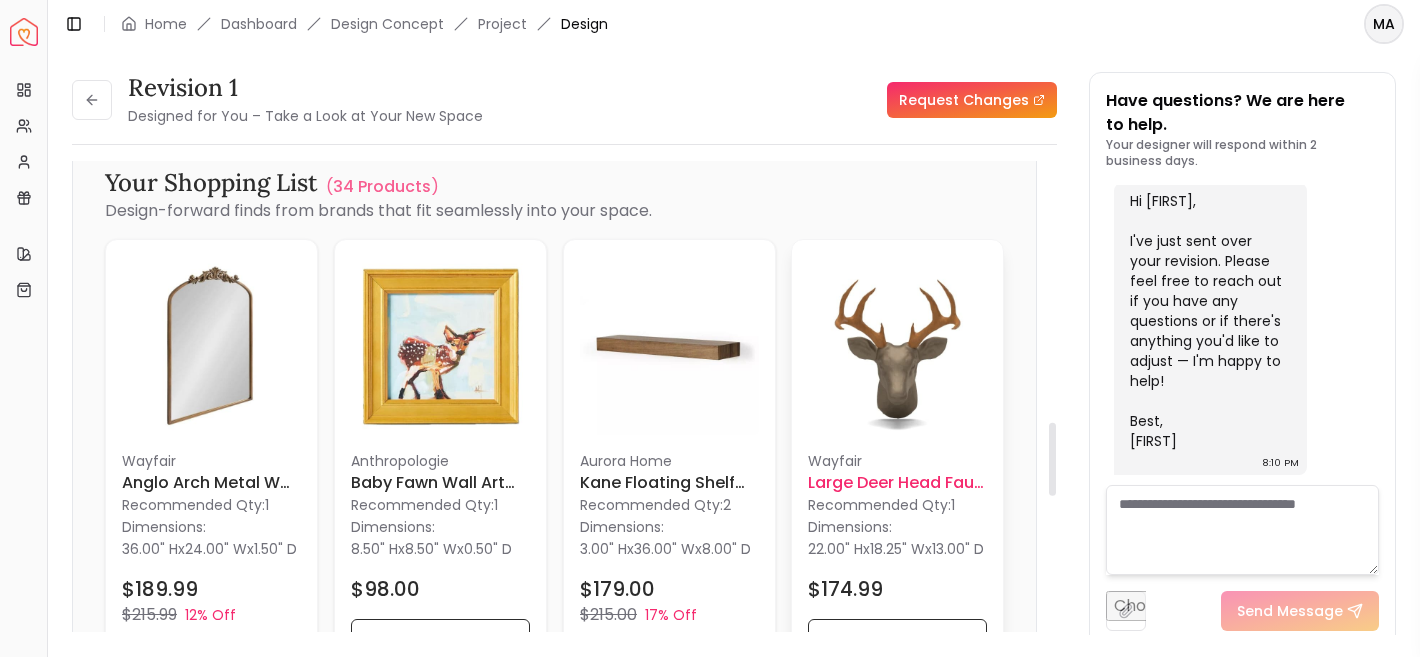 scroll, scrollTop: 1673, scrollLeft: 0, axis: vertical 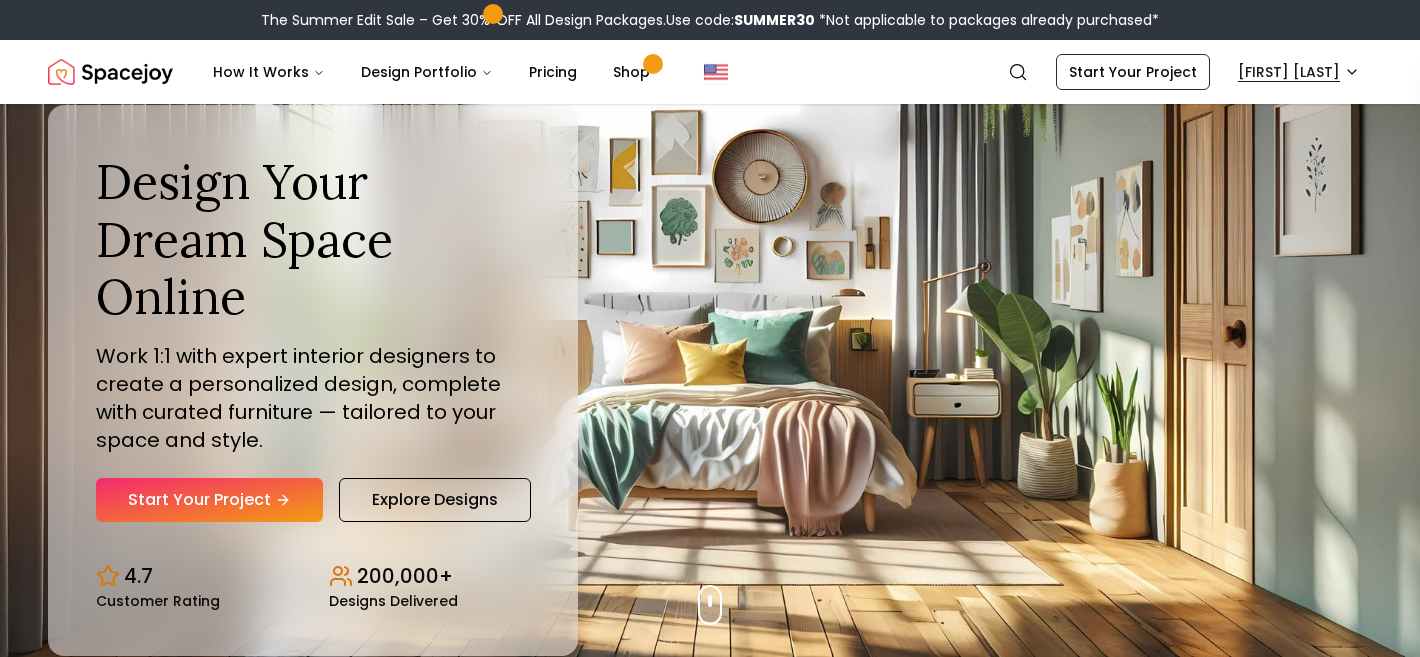click on "The Summer Edit Sale – Get 30% OFF All Design Packages.  Use code:  SUMMER30   *Not applicable to packages already purchased* Spacejoy Search MA How It Works   Design Portfolio   Pricing Shop Search Start Your Project   [FIRST] [LAST] Design Your Dream Space Online Work 1:1 with expert interior designers to create a personalized design, complete with curated furniture — tailored to your space and style. Start Your Project   Explore Designs 4.7 Customer Rating 200,000+ Designs Delivered Design Your Dream Space Online Work 1:1 with expert interior designers to create a personalized design, complete with curated furniture — tailored to your space and style. Start Your Project   Explore Designs 4.7 Customer Rating 200,000+ Designs Delivered The Summer Edit Sale Get 30% OFF on all Design Packages Get Started   Summer Splash Sale Up to 15% OFF on Furniture & Decor Shop Now   Get Matched with Expert Interior Designers Online! [FIRST] [LAST] Designer [FIRST] [LAST] Designer [FIRST] [LAST] Designer Designer" at bounding box center [710, 5876] 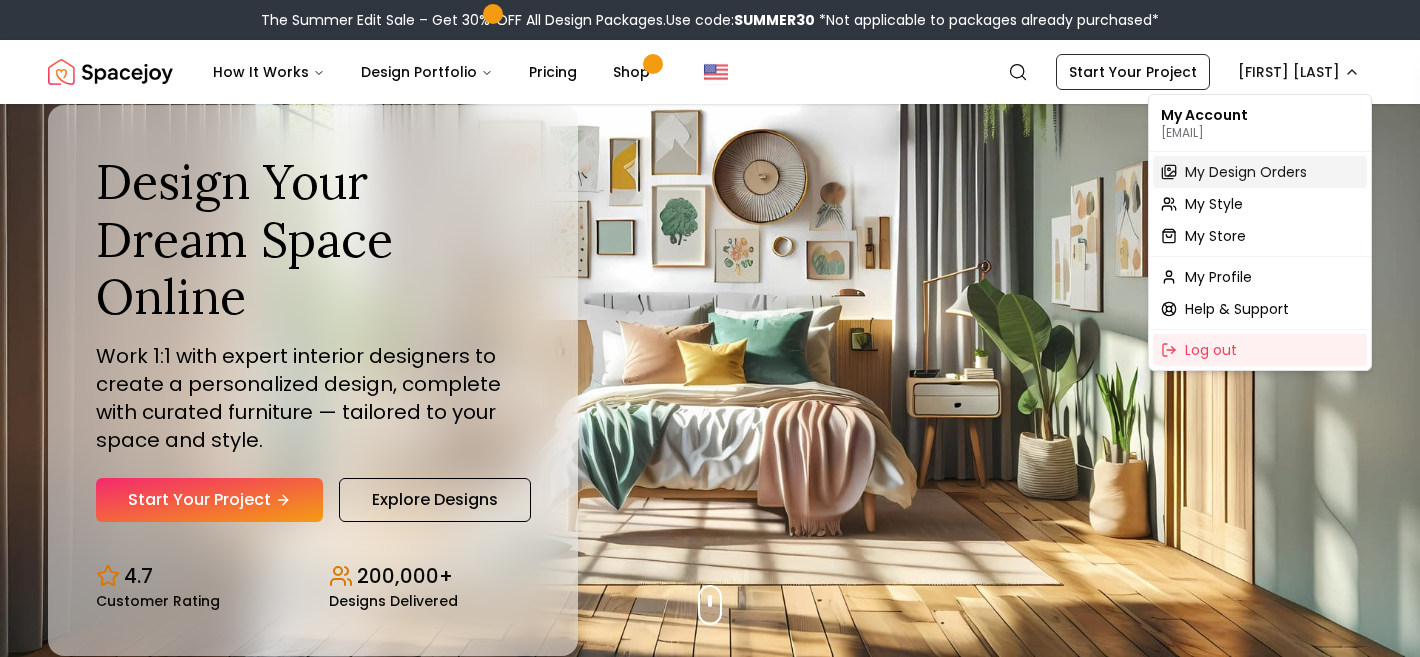 click on "My Design Orders" at bounding box center [1246, 172] 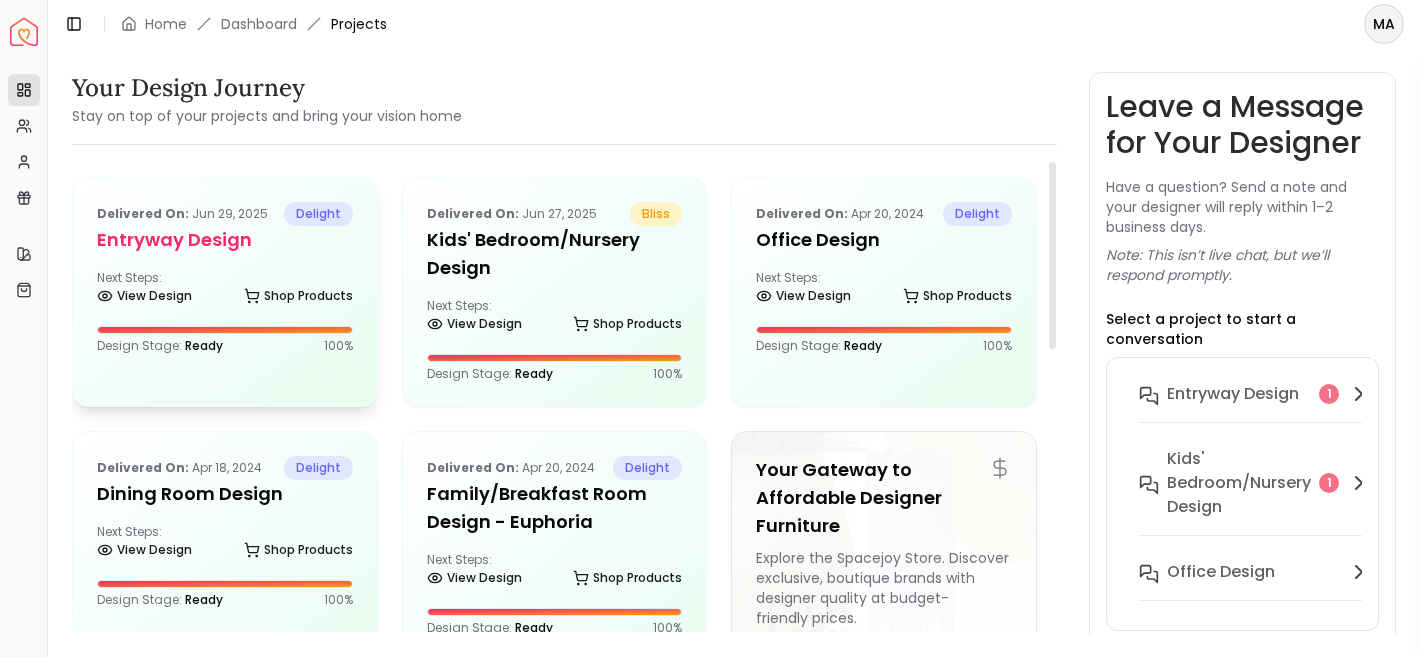 click on "View Design Shop Products" at bounding box center (225, 300) 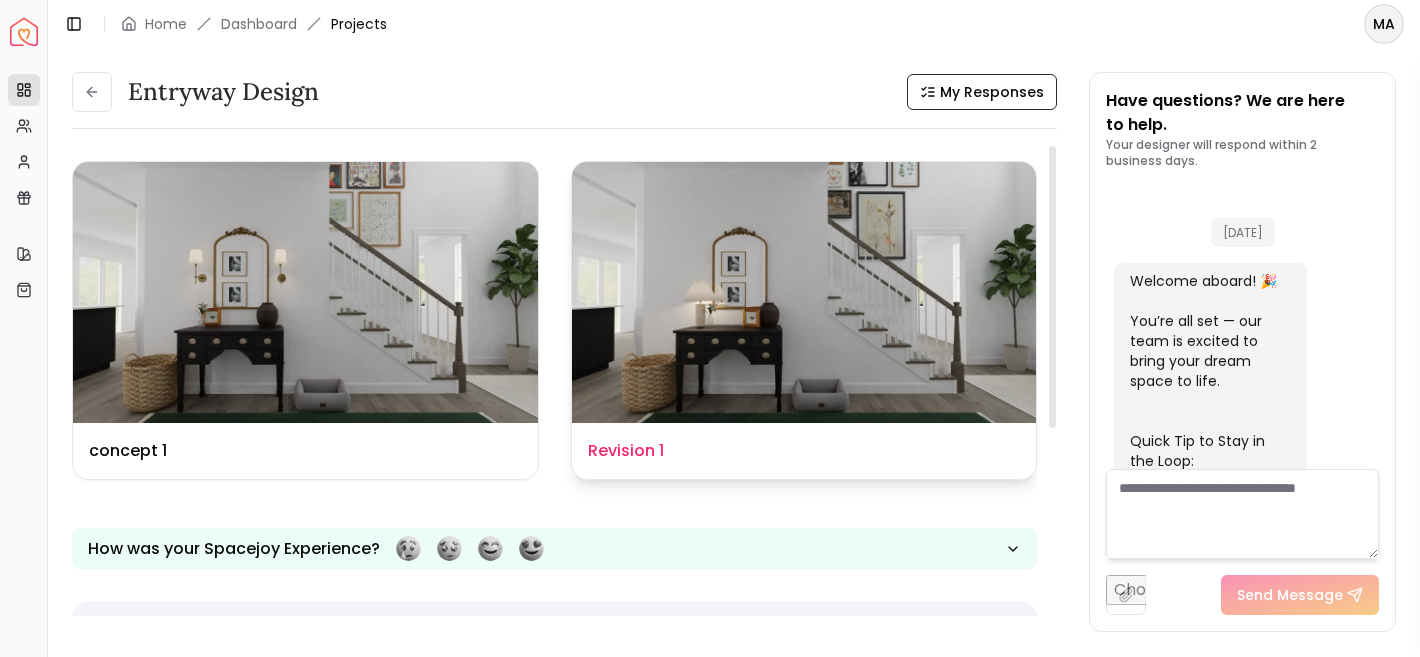 scroll, scrollTop: 1404, scrollLeft: 0, axis: vertical 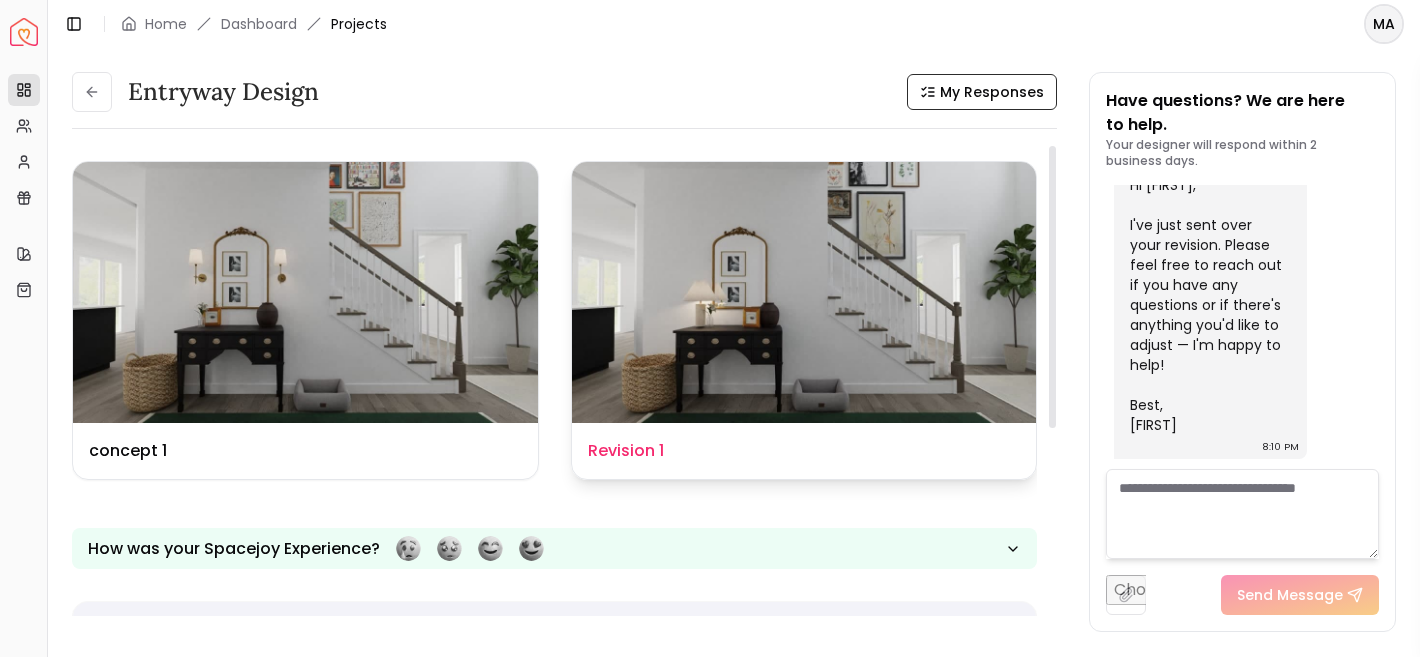 click on "Design Name Revision 1" at bounding box center [804, 451] 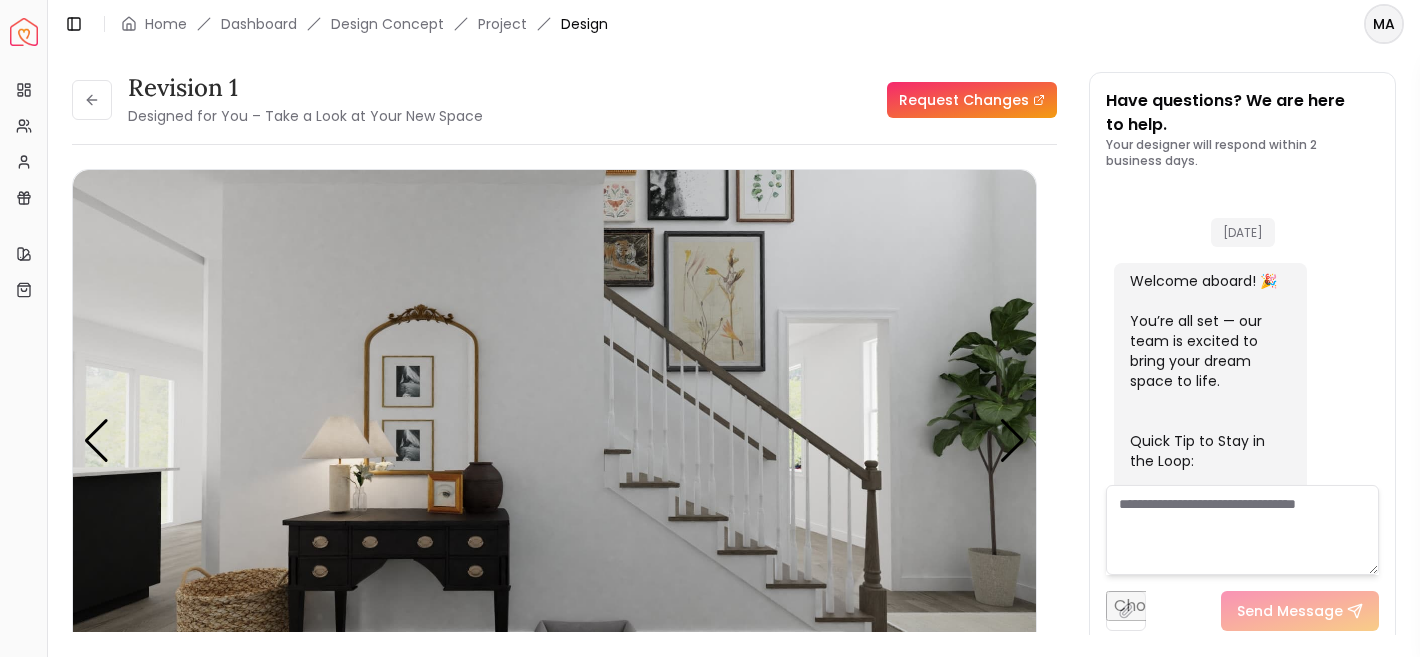 scroll, scrollTop: 1388, scrollLeft: 0, axis: vertical 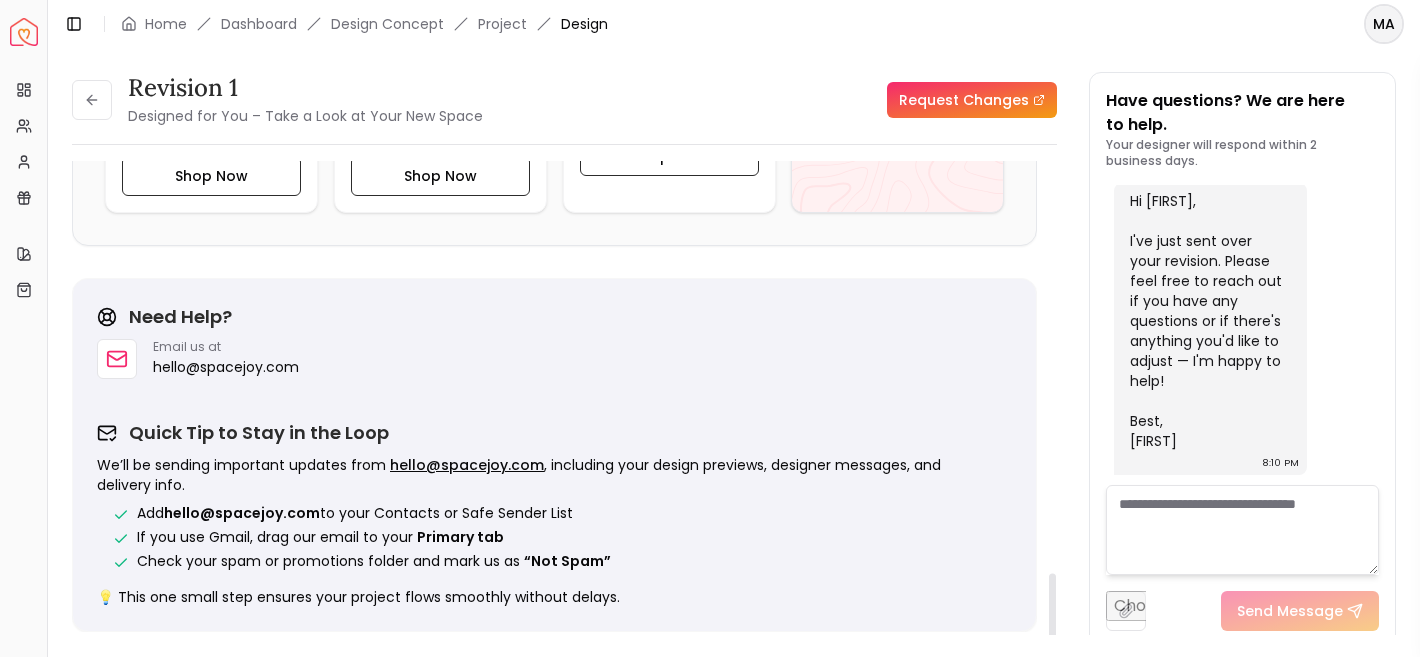 click on "Wall Paints Featured in Your Design - Why Shop with Spacejoy? Shopping through Spacejoy isn’t just convenient — it’s smarter. Here’s why: One Cart, All Brands Our concierge places your orders across all retailers—no juggling multiple accounts. Track Everything, In One Place Monitor all your orders from different brands in your Spacejoy dashboard. Returns? Refunds? Relax. We manage returns and refunds with retailers so you don’t have to. Price Match Guarantee We match the best prices and notify you of drops before placing orders. Deals Done Right We automatically apply the best deals available — no extra work needed. Exclusive Discounts Get special perks from select brands only through Spacejoy. Out of Stock? We’ve Got You Designers offer perfect alternatives if items go out of stock — no stress. Your Shopping List ( 34   Products   ) Design-forward finds from brands that fit seamlessly into your space. Wayfair Anglo Arch Metal Wall Mirror Recommended Qty:  1 Dimensions:  36.00"   H  x    W" at bounding box center (554, -638) 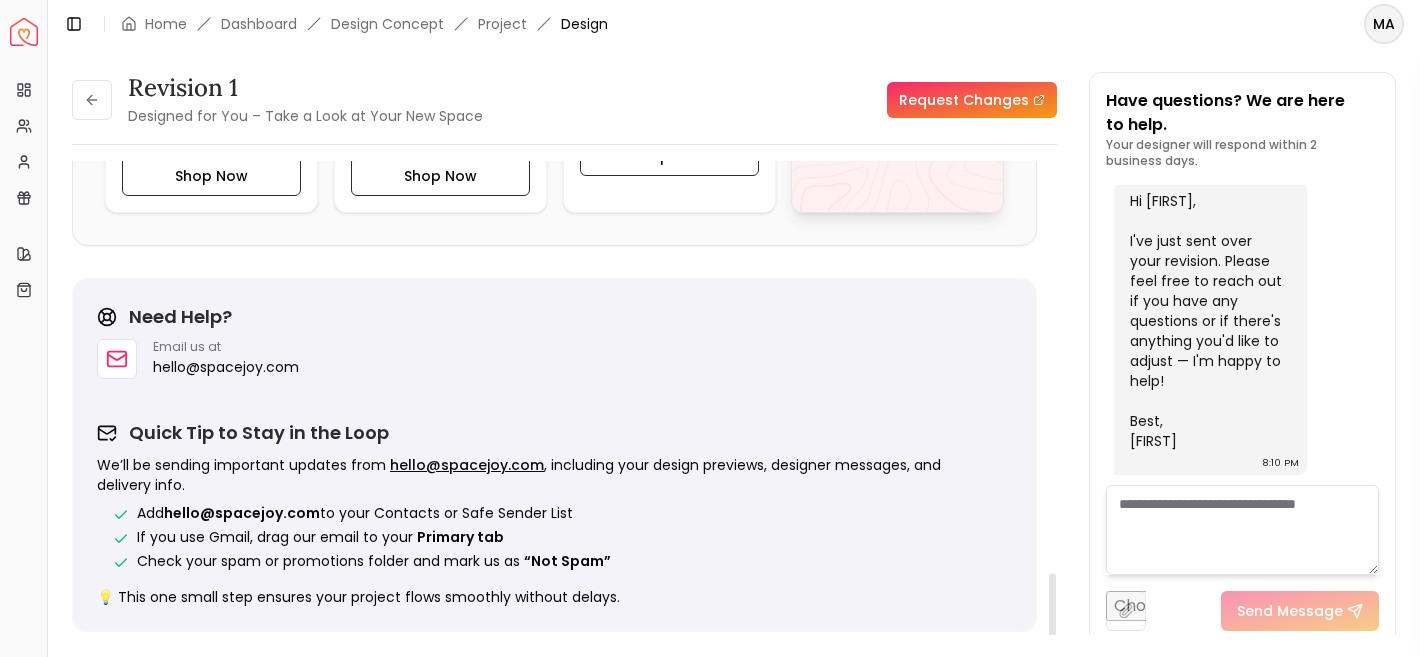click on "View All" at bounding box center (897, -28) 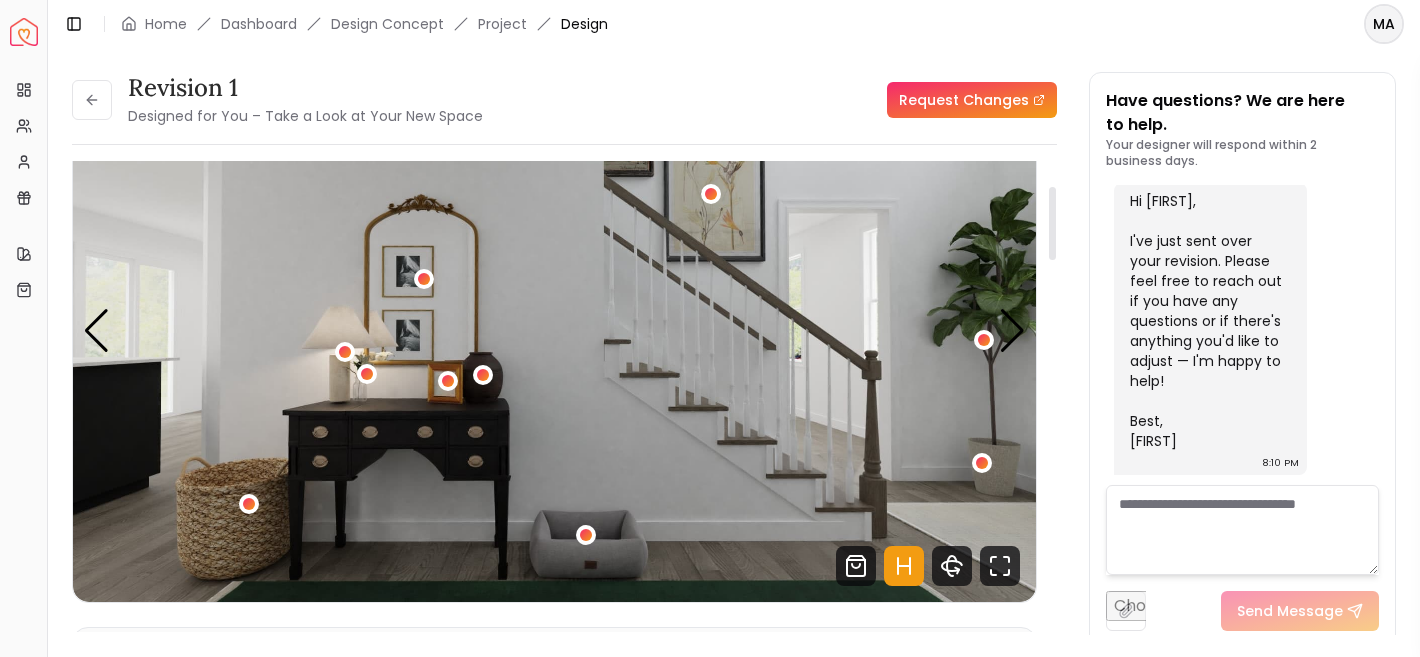 scroll, scrollTop: 159, scrollLeft: 0, axis: vertical 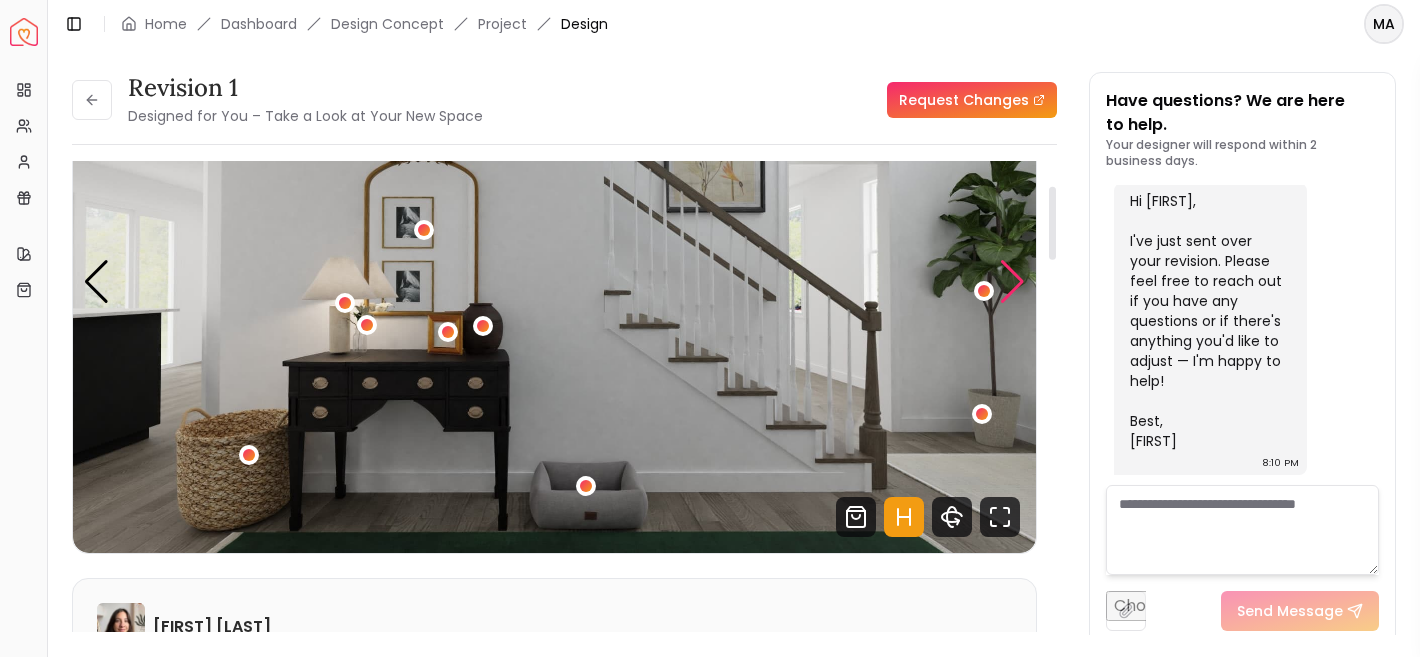 click at bounding box center [1012, 282] 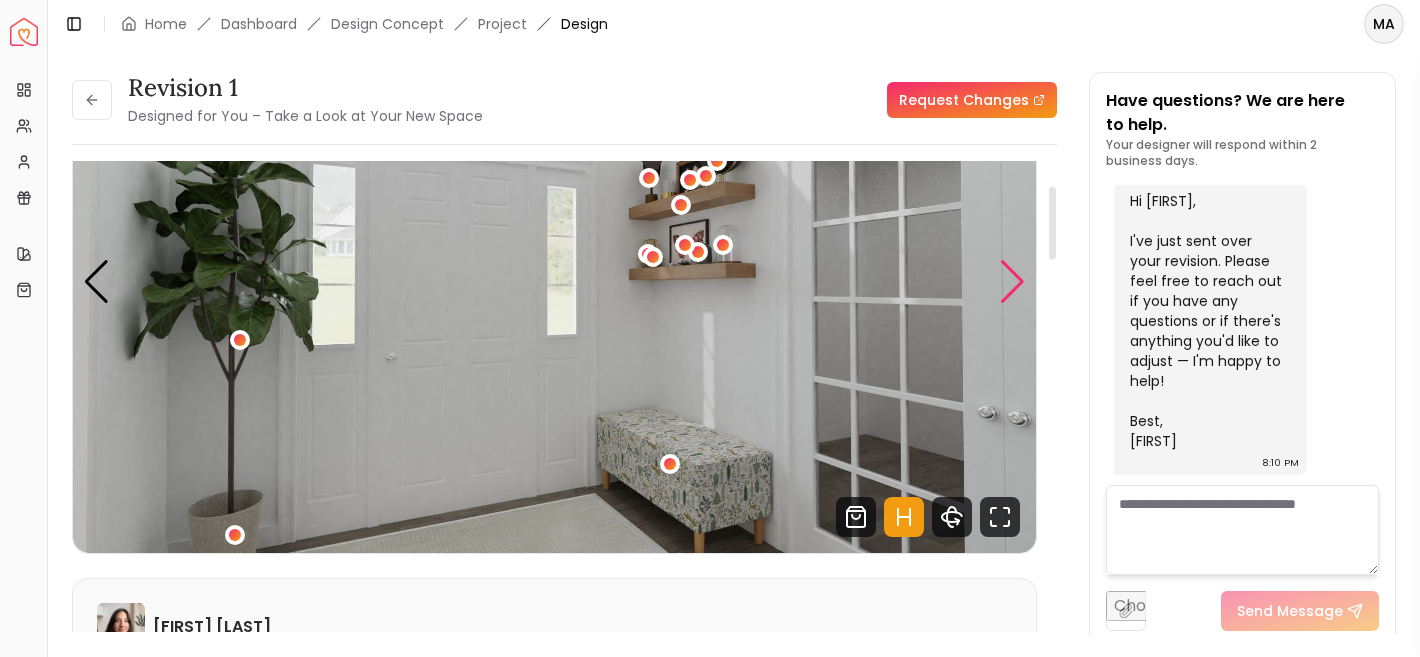 click at bounding box center (1012, 282) 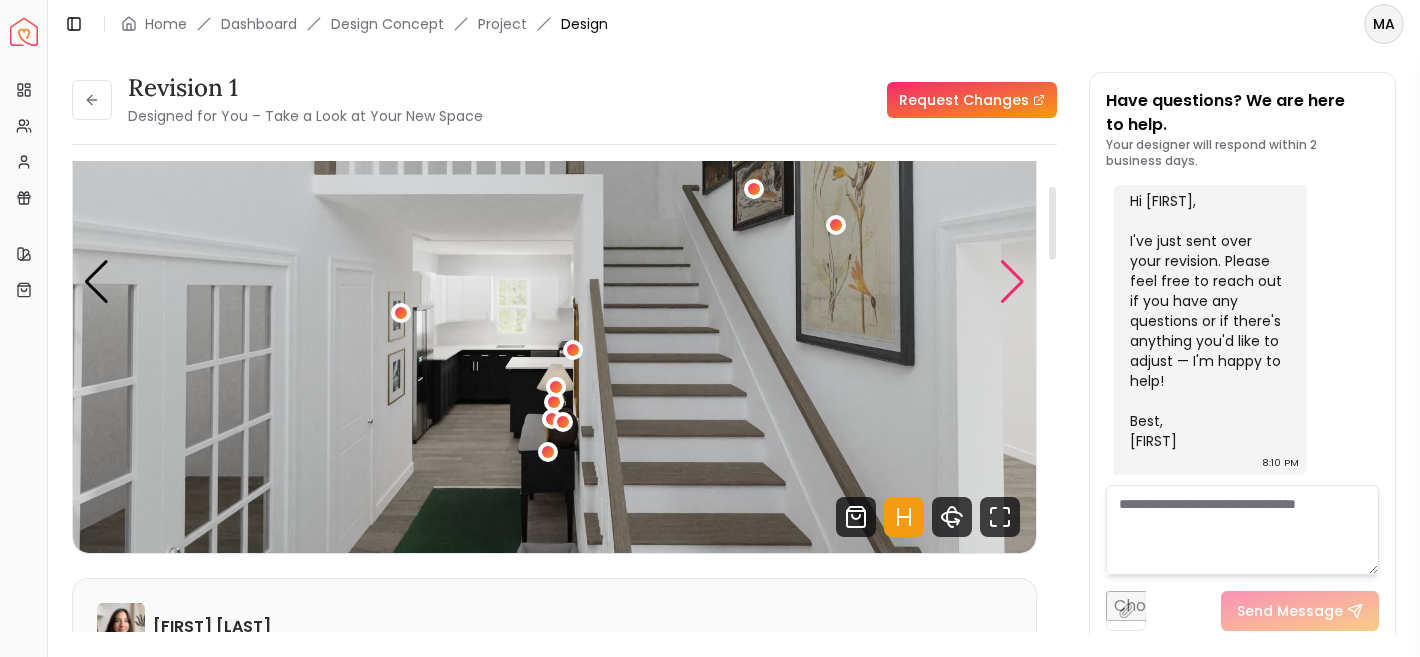click at bounding box center [1012, 282] 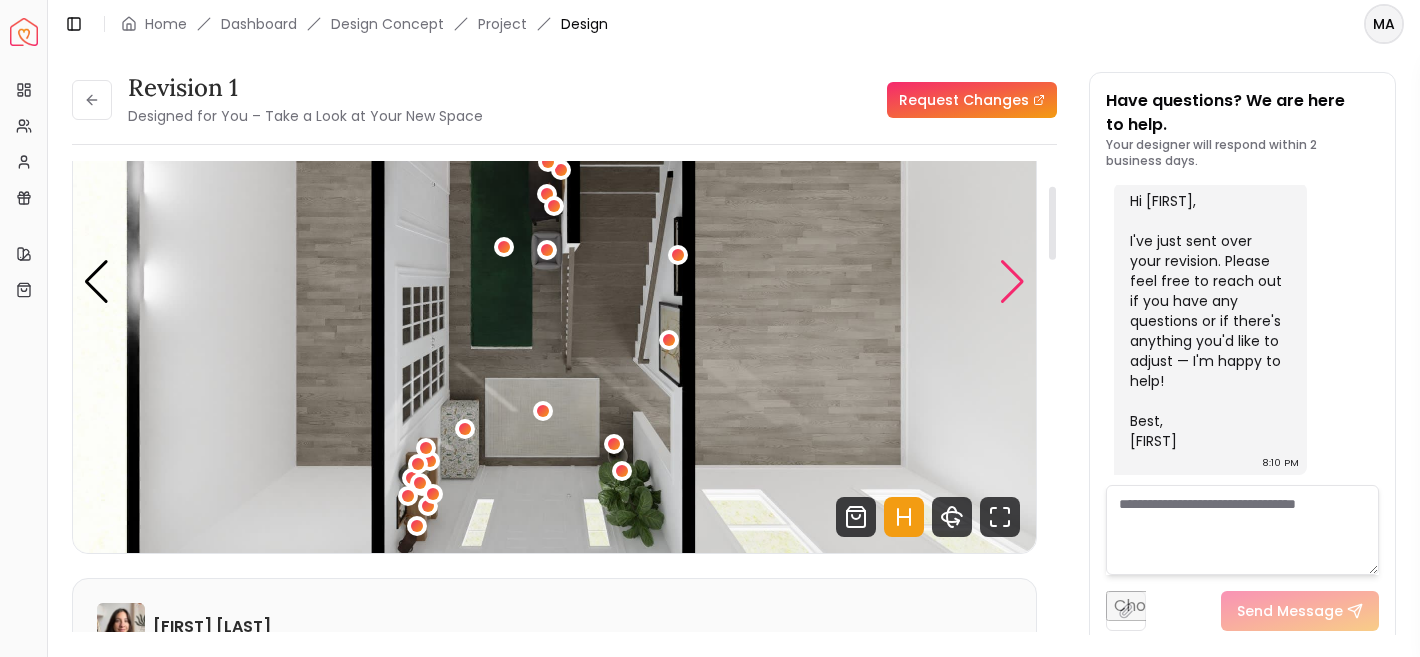 click at bounding box center (1012, 282) 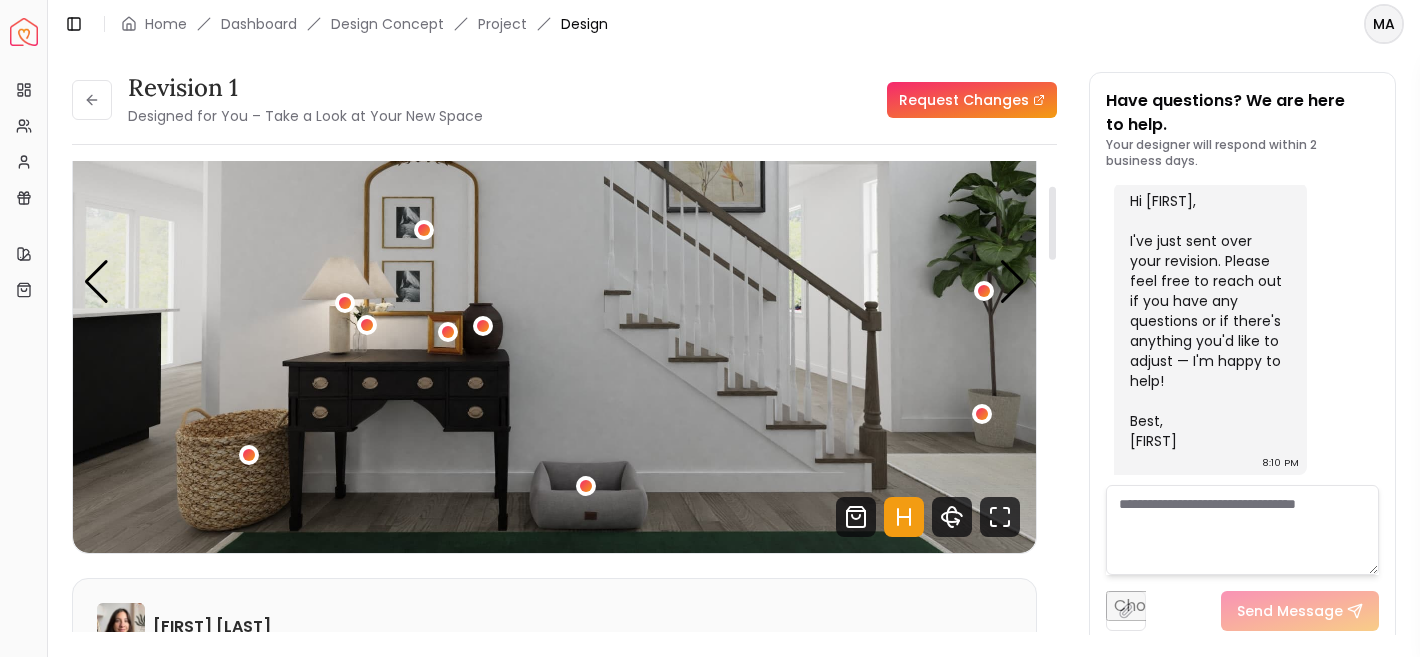 click at bounding box center (554, 282) 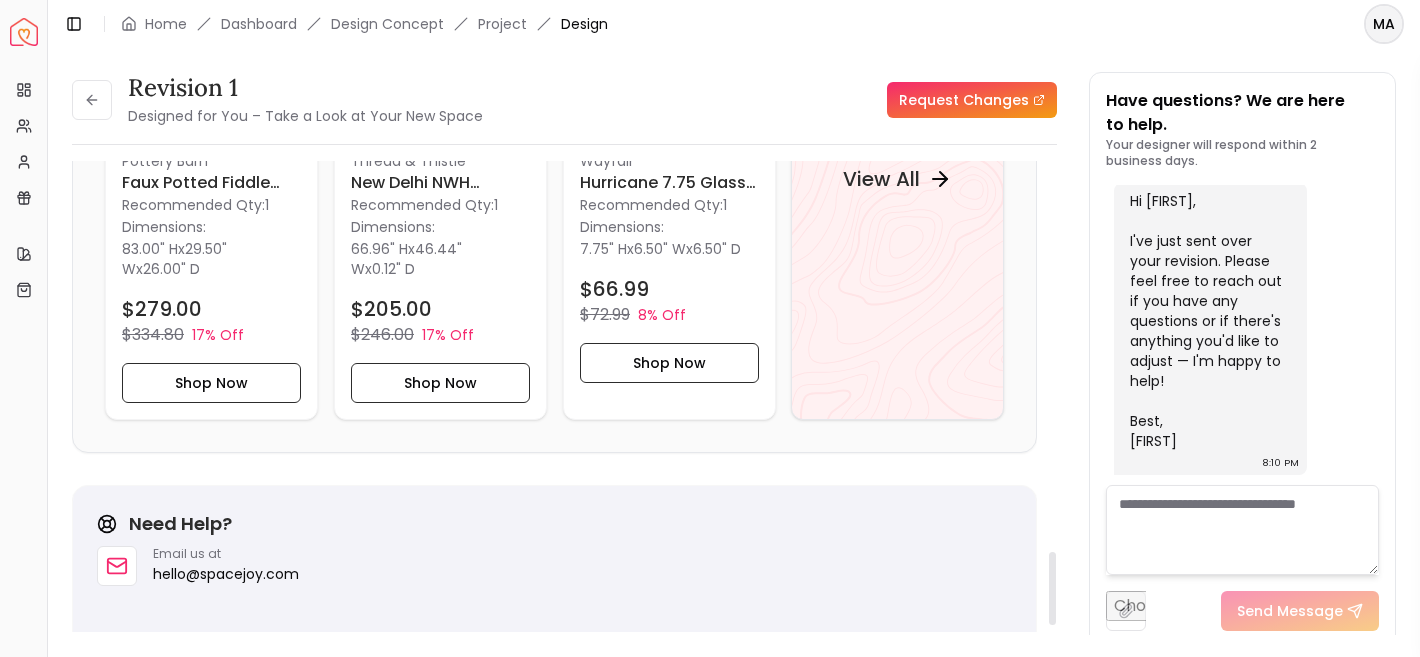scroll, scrollTop: 2309, scrollLeft: 0, axis: vertical 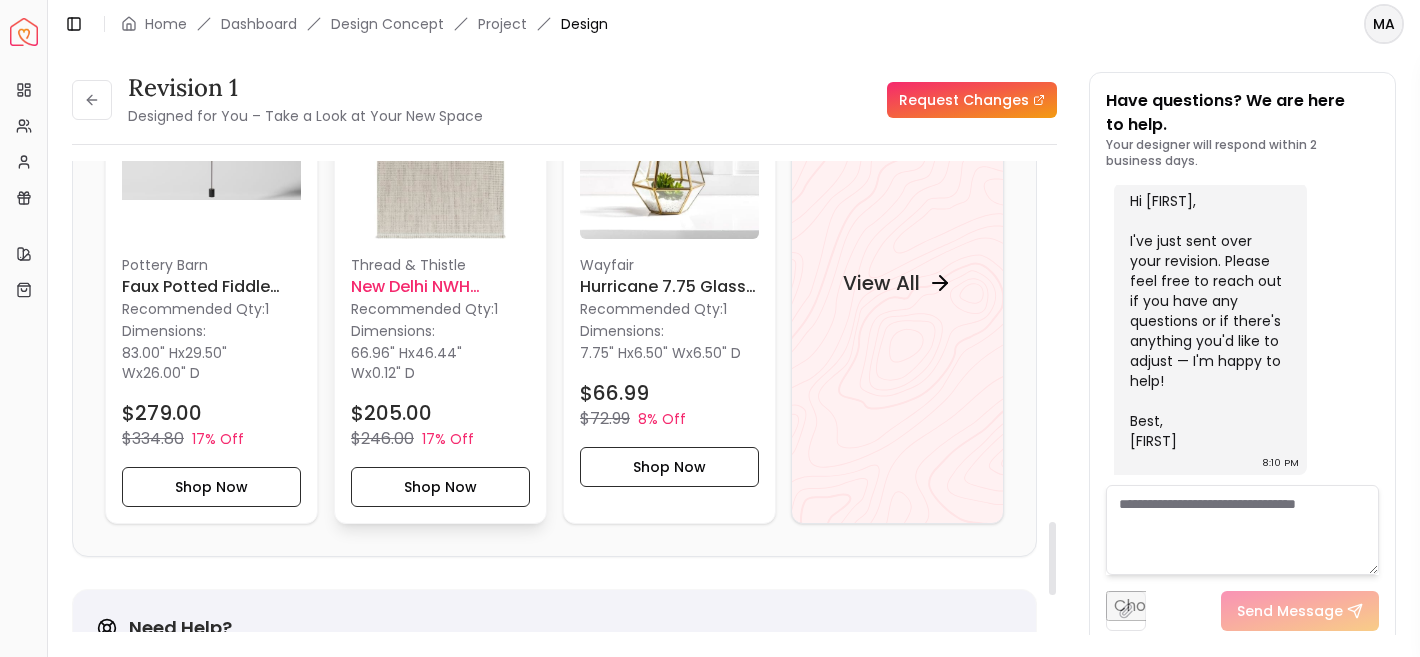 click on "Thread & Thistle New Delhi NWH Mystique Machine Woven Rug 3'10" x 5'7" Recommended Qty:  1 Dimensions:  66.96"   H  x  46.44"   W  x  0.12"   D $205.00 $246.00 17% Off Shop Now" at bounding box center (440, 283) 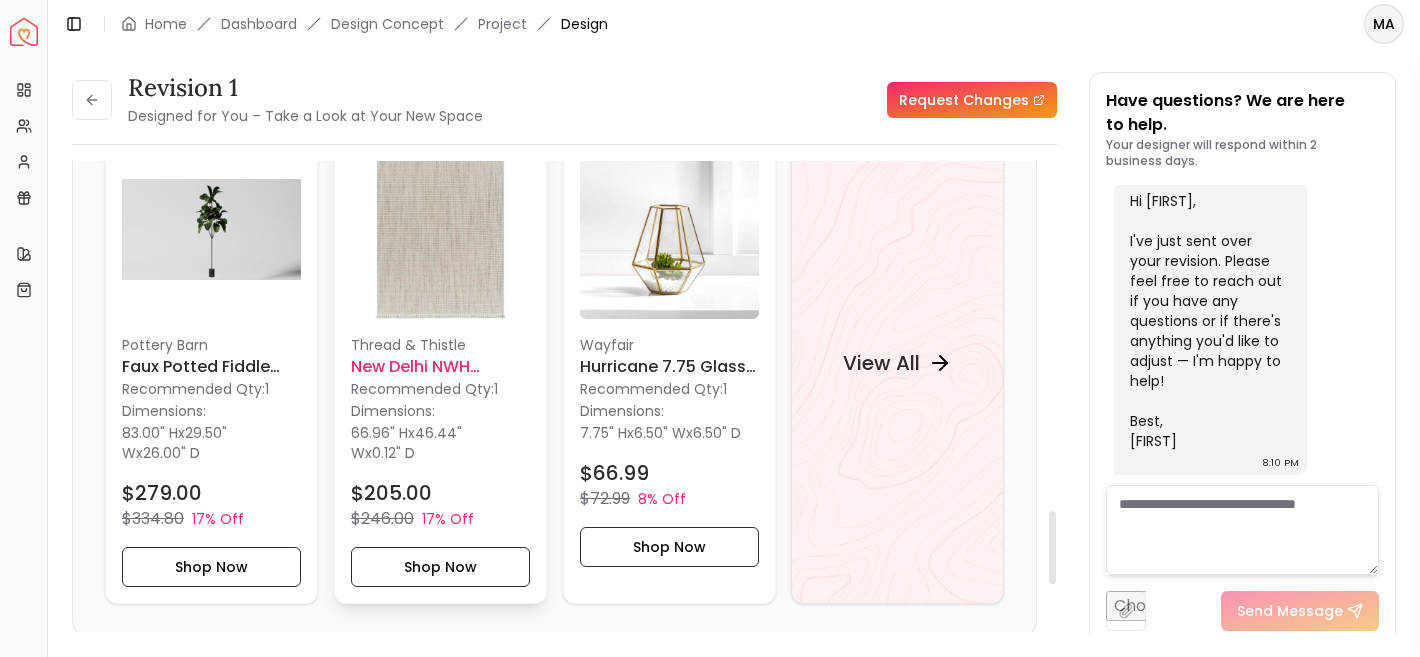 scroll, scrollTop: 2196, scrollLeft: 0, axis: vertical 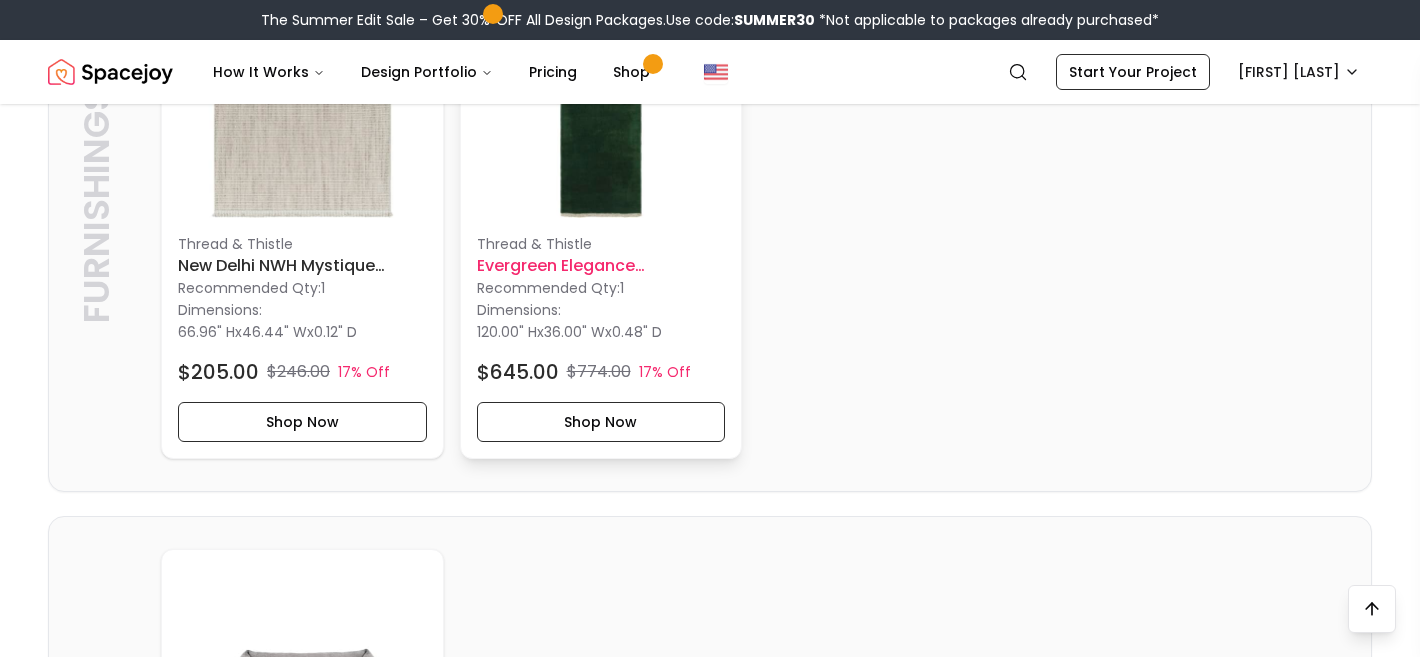 click on "Evergreen Elegance Handcrafted Rug 3' x 10'" at bounding box center (601, 266) 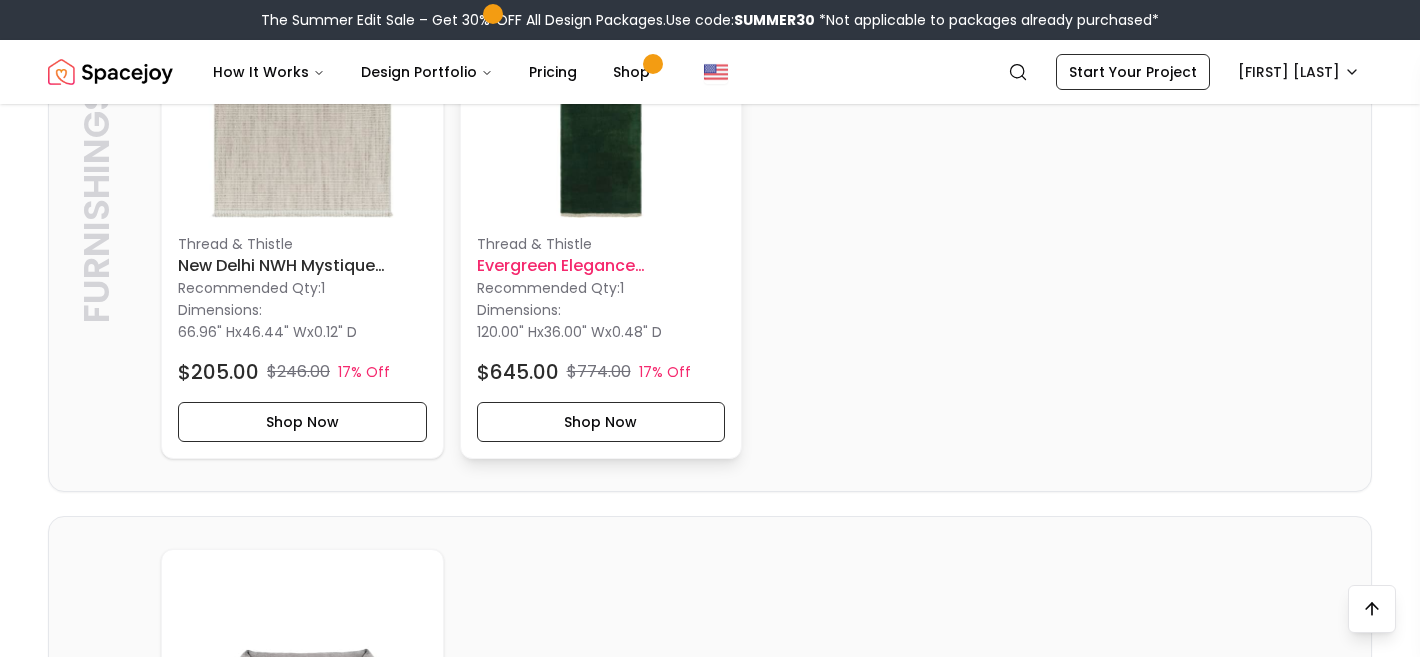 click on "Recommended Qty:  1" at bounding box center [601, 288] 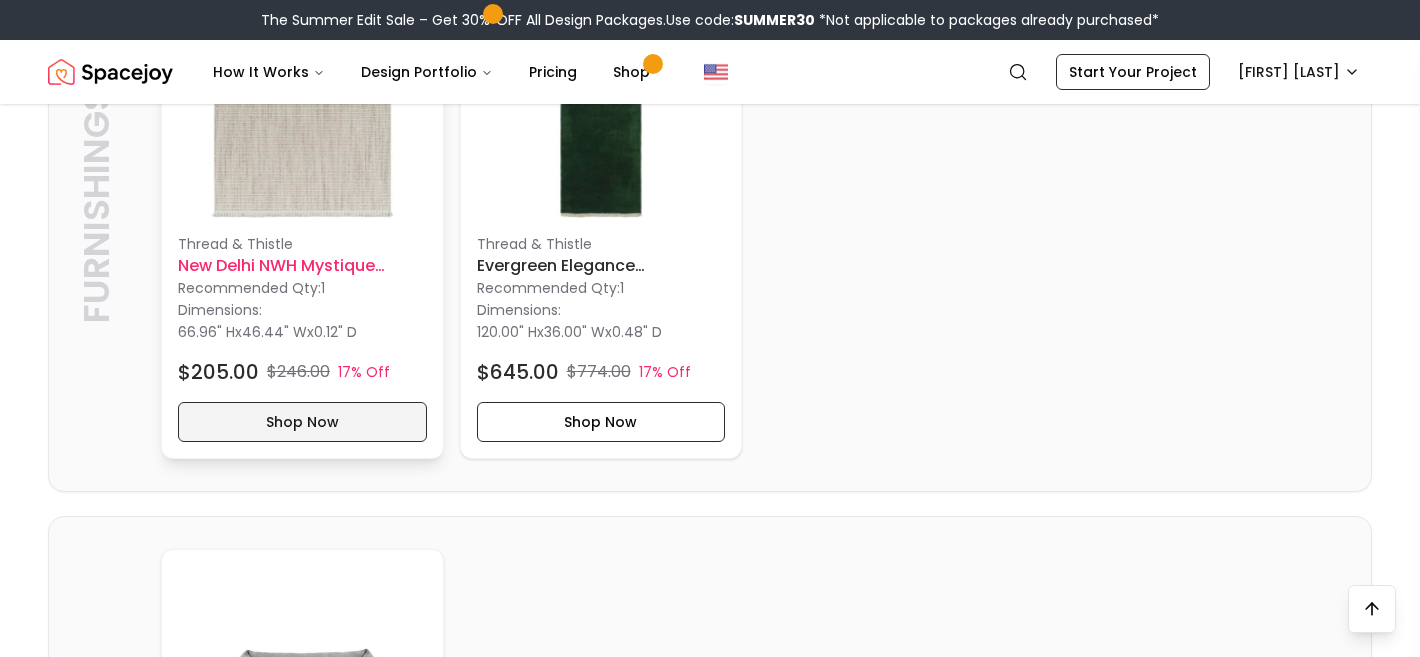 click on "Shop Now" at bounding box center (302, 422) 